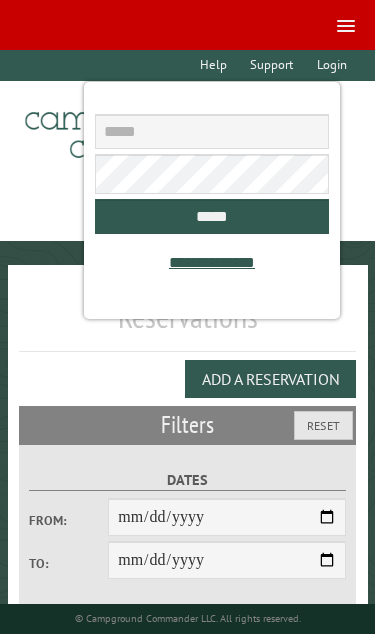 scroll, scrollTop: 0, scrollLeft: 0, axis: both 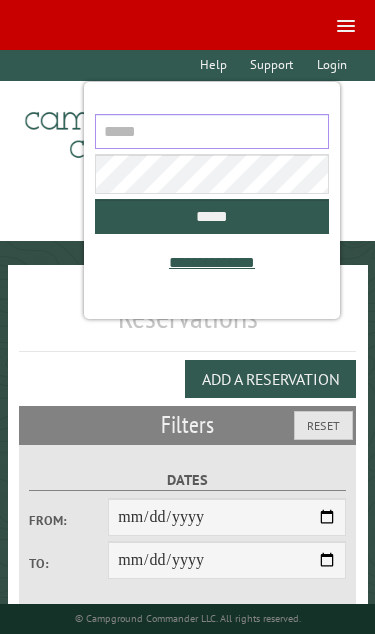 click at bounding box center (211, 131) 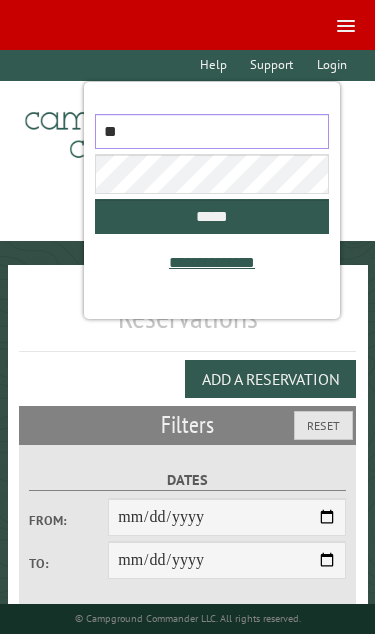 type on "*" 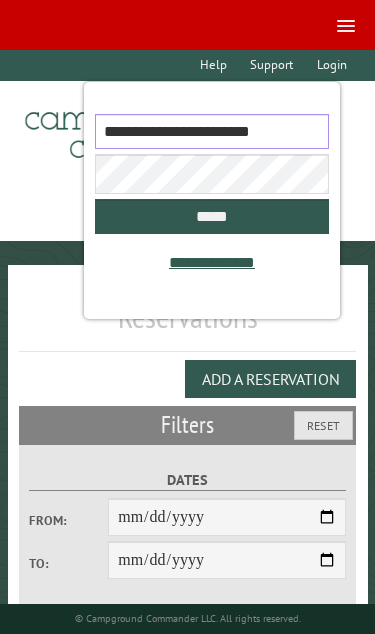 type on "**********" 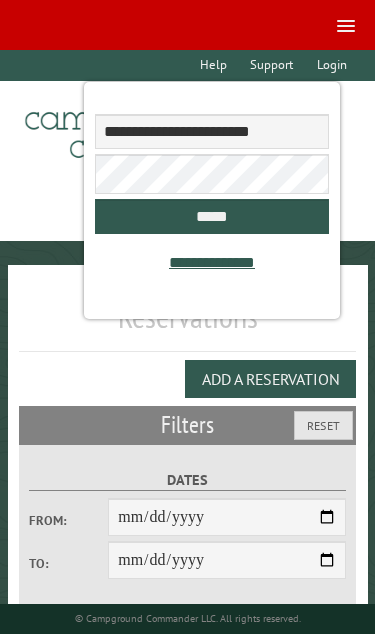 click on "*****" at bounding box center (211, 216) 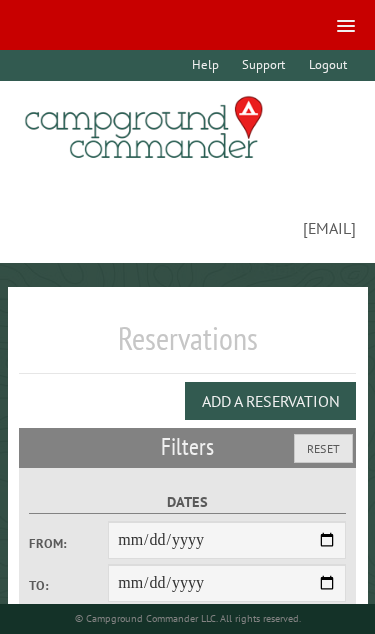 select on "***" 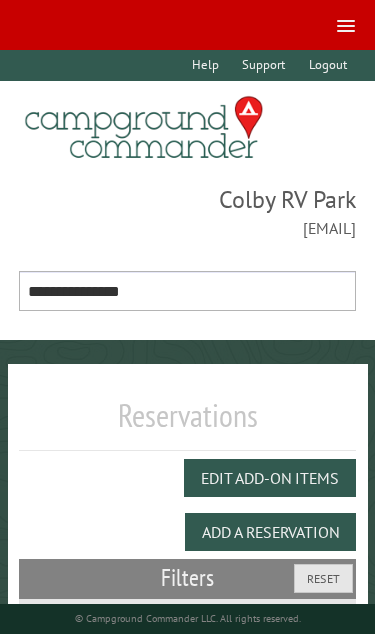 click on "**********" at bounding box center (188, 291) 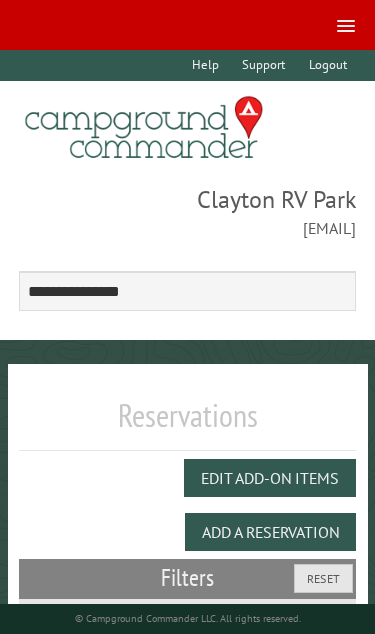 scroll, scrollTop: 0, scrollLeft: 0, axis: both 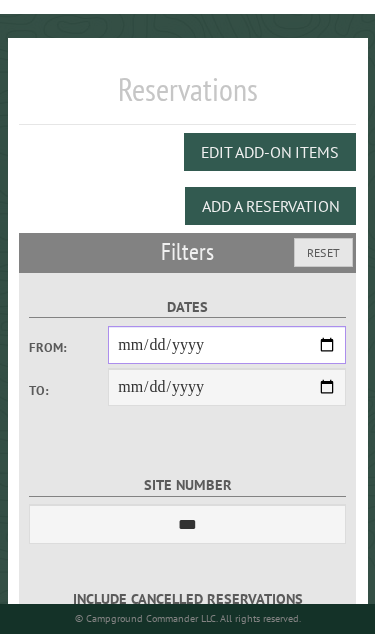 click on "From:" at bounding box center [227, 345] 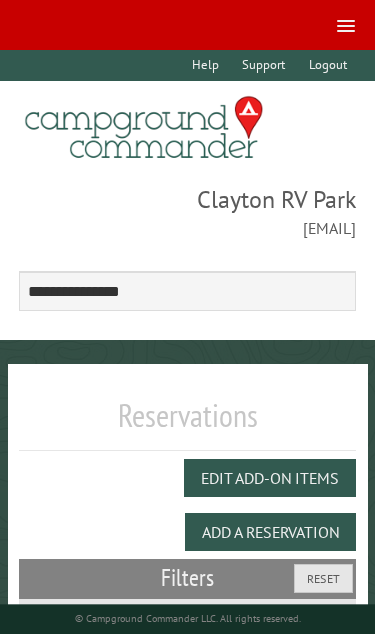 scroll, scrollTop: 0, scrollLeft: 0, axis: both 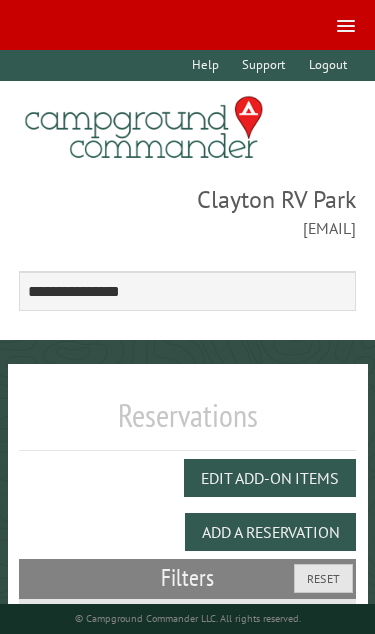 click at bounding box center [346, 26] 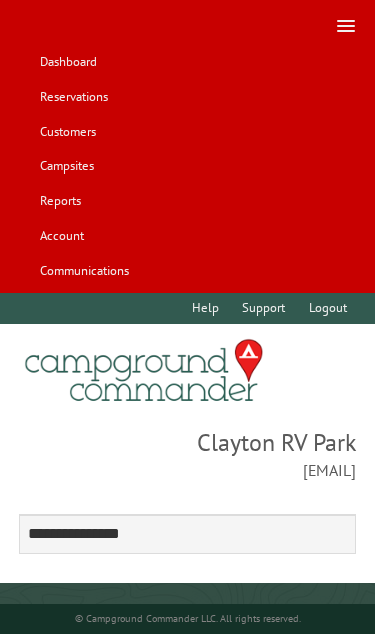 click on "Customers" at bounding box center (67, 131) 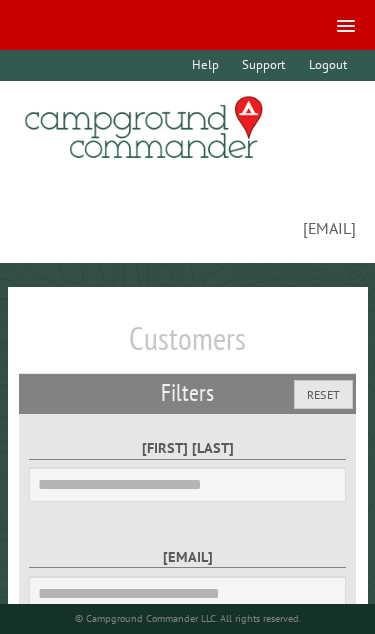scroll, scrollTop: 0, scrollLeft: 0, axis: both 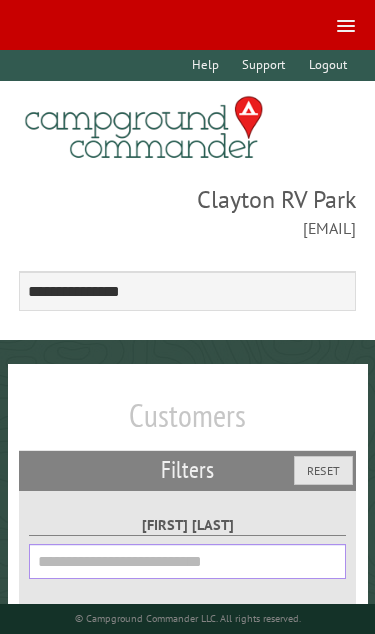 click on "[FIRST] [LAST]" at bounding box center (187, 561) 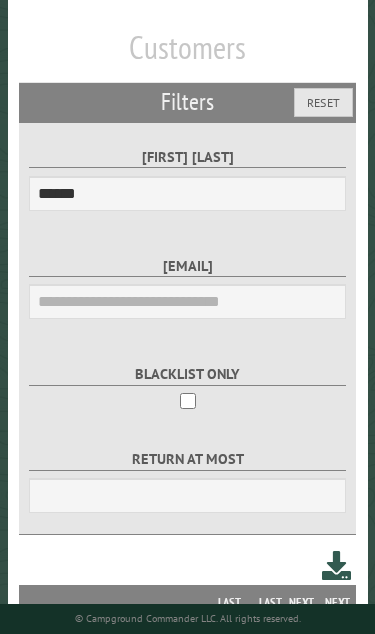 scroll, scrollTop: 501, scrollLeft: 0, axis: vertical 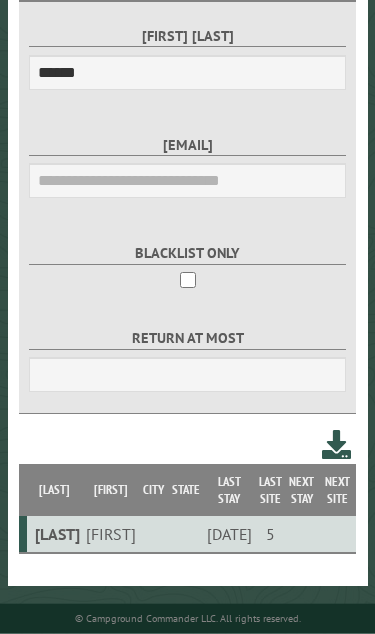 click on "[FIRST]" at bounding box center (111, 534) 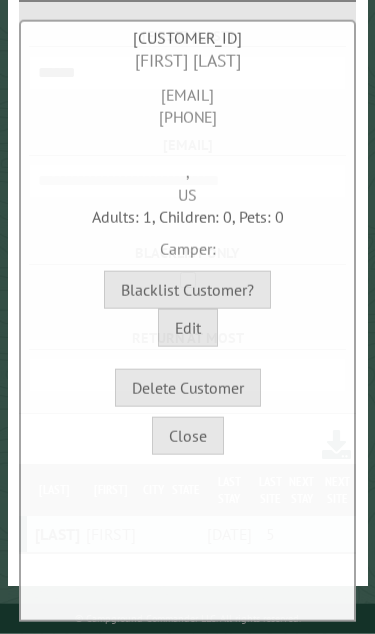 click on "Close" at bounding box center [188, 436] 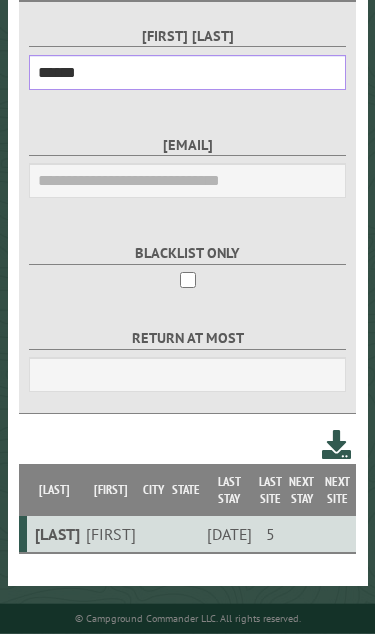 click on "******" at bounding box center [187, 72] 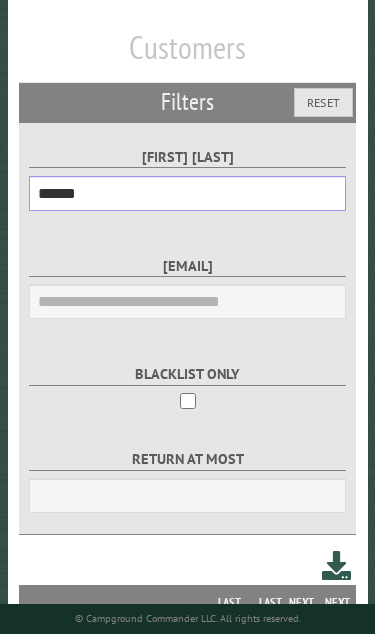 click on "******" at bounding box center [187, 193] 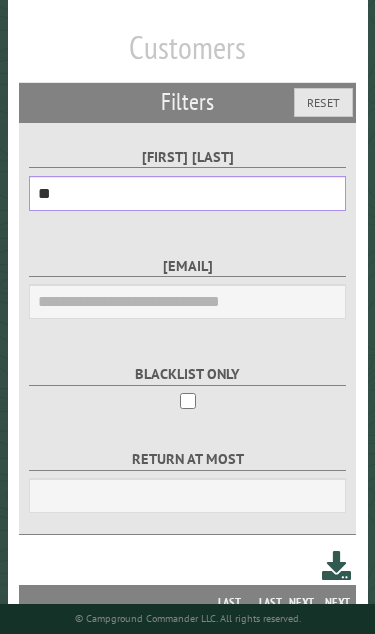 type on "*" 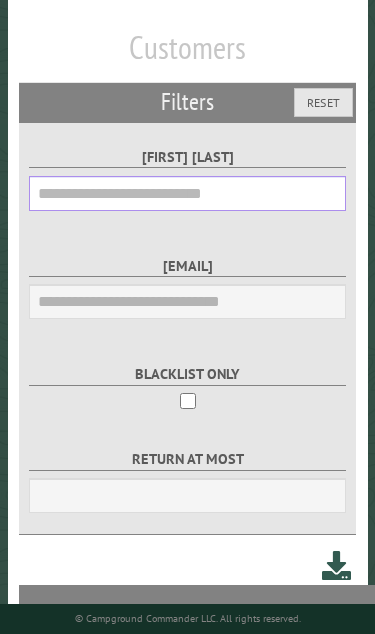 type 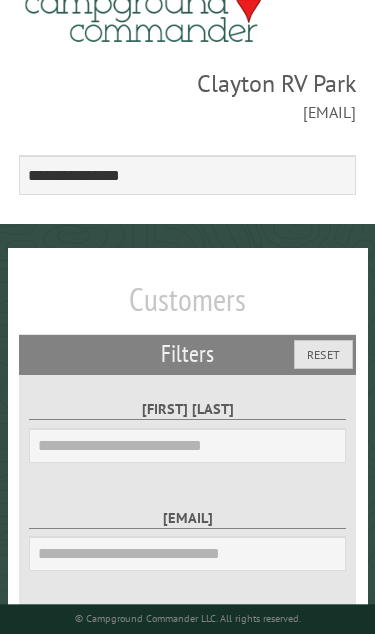 scroll, scrollTop: 0, scrollLeft: 0, axis: both 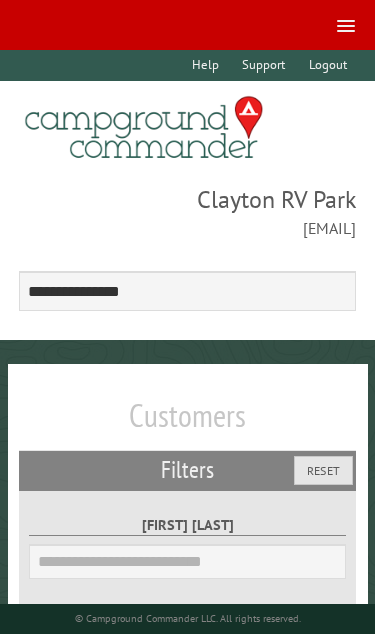 click at bounding box center (346, 31) 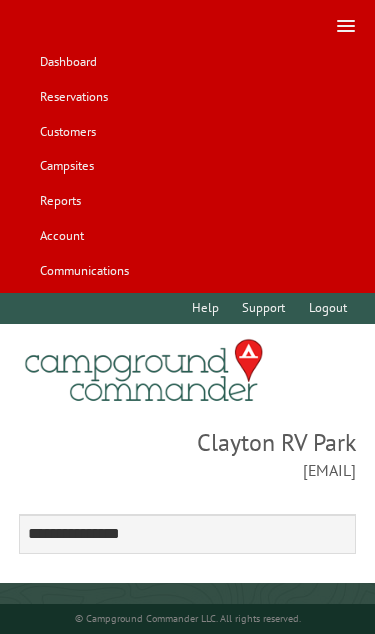 click on "Reservations" at bounding box center [73, 97] 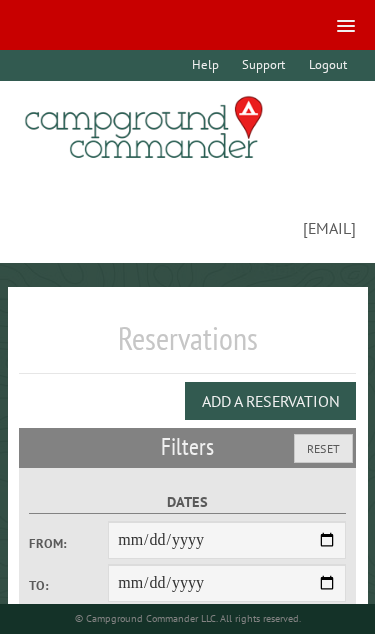scroll, scrollTop: 0, scrollLeft: 0, axis: both 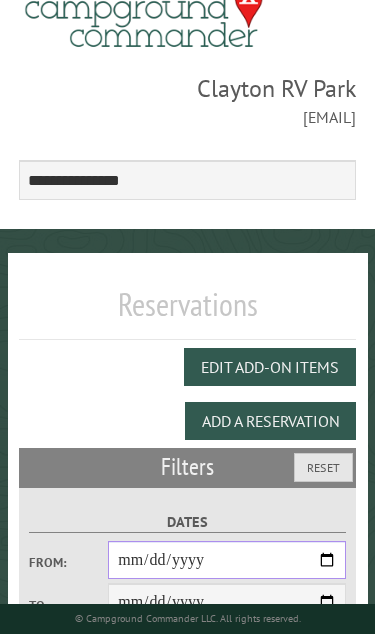 click on "From:" at bounding box center [227, 560] 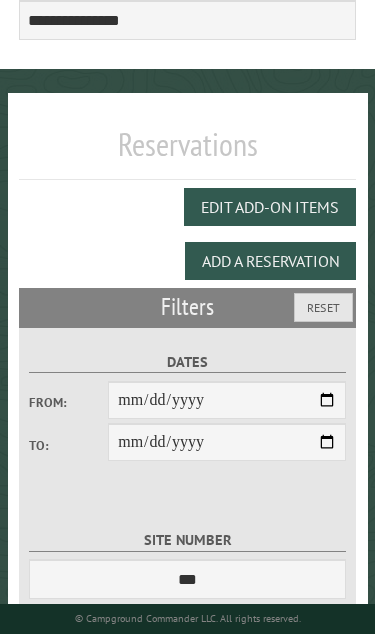 scroll, scrollTop: 134, scrollLeft: 0, axis: vertical 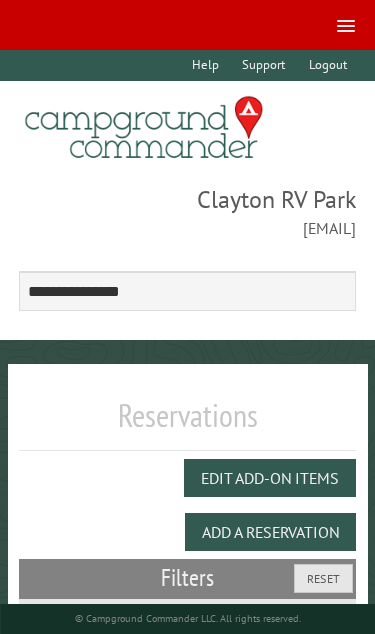 click at bounding box center [346, 26] 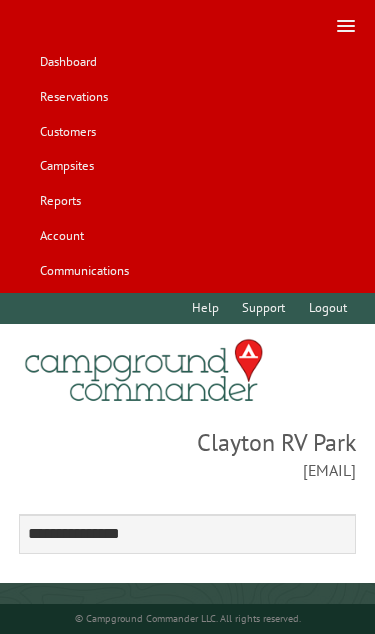 click on "Customers" at bounding box center (67, 131) 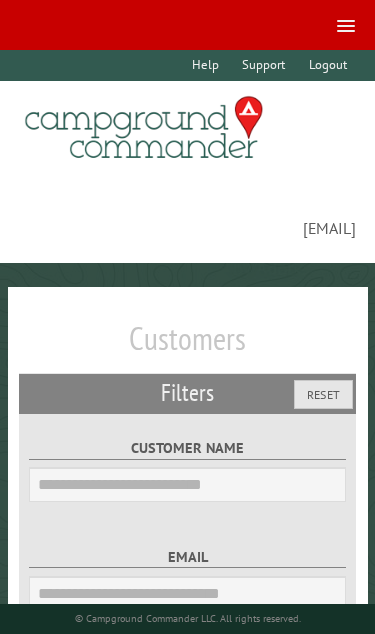 scroll, scrollTop: 0, scrollLeft: 0, axis: both 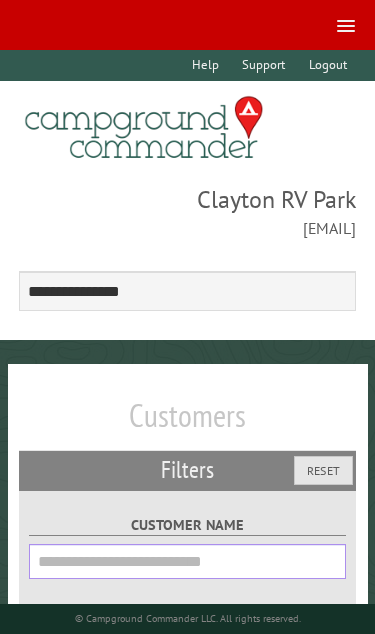 click on "Customer Name" at bounding box center [187, 561] 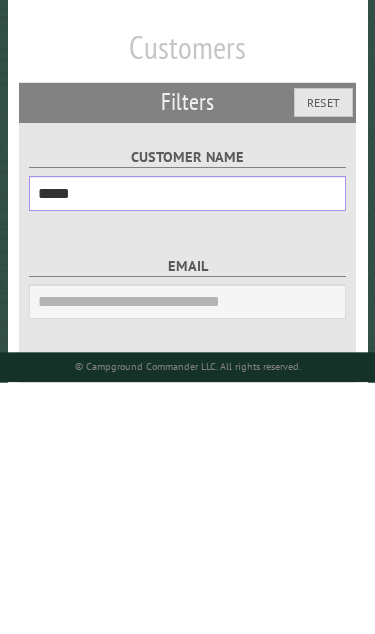 type on "*****" 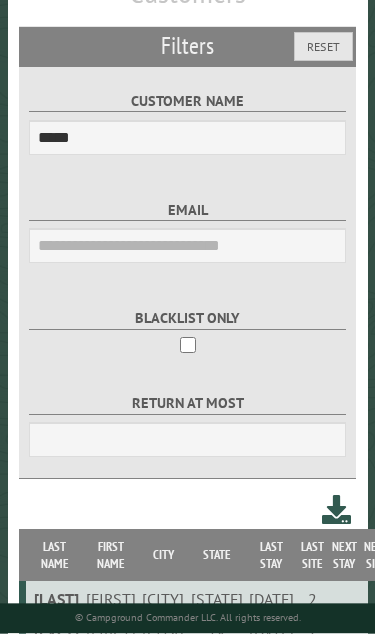 scroll, scrollTop: 423, scrollLeft: 0, axis: vertical 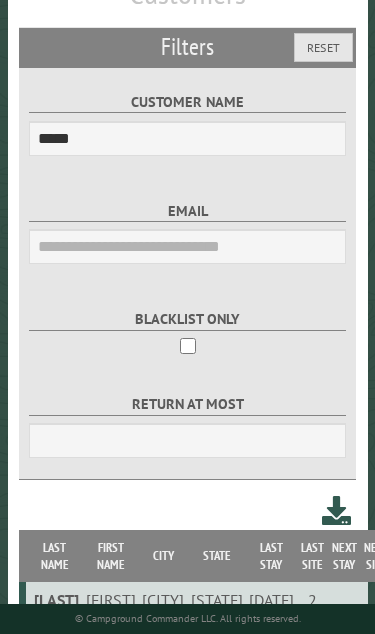 click on "[LAST]" at bounding box center (54, 636) 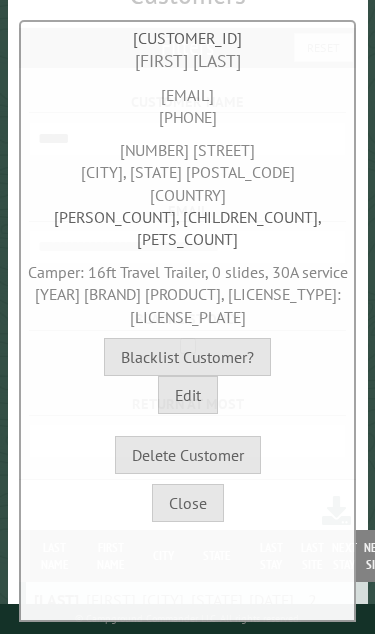 click on "Close" at bounding box center [188, 503] 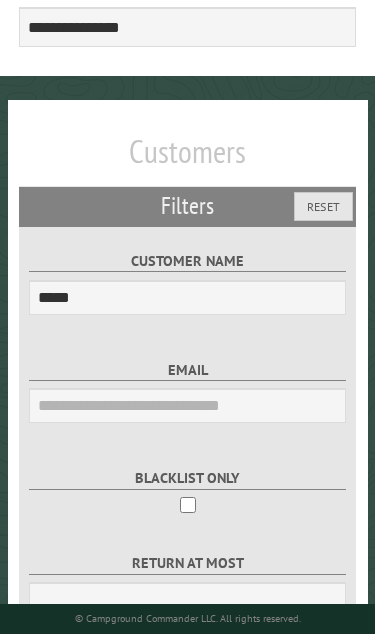scroll, scrollTop: 0, scrollLeft: 0, axis: both 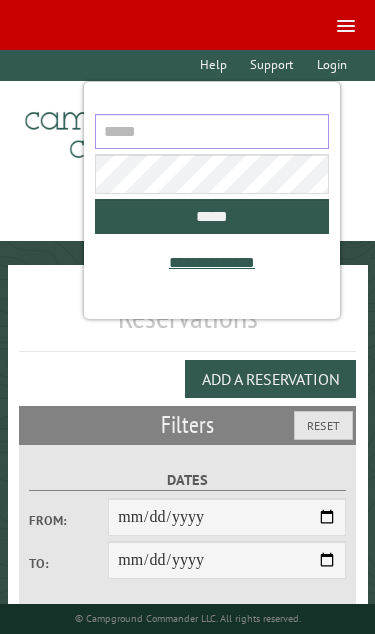 click at bounding box center [211, 131] 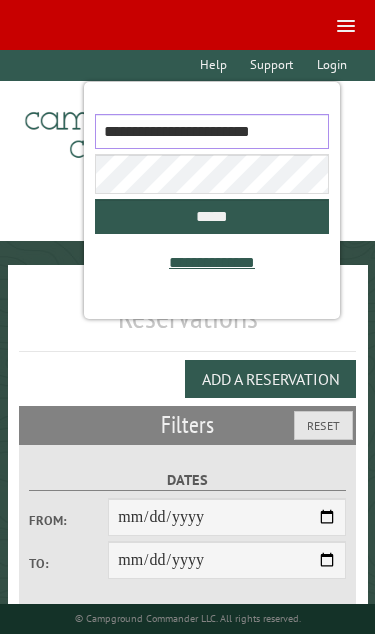 type on "**********" 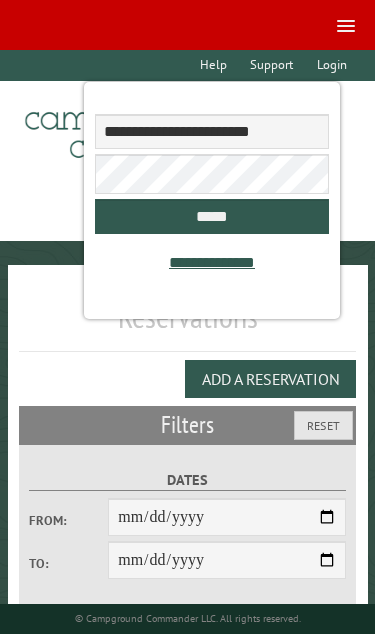 click on "*****" at bounding box center [211, 216] 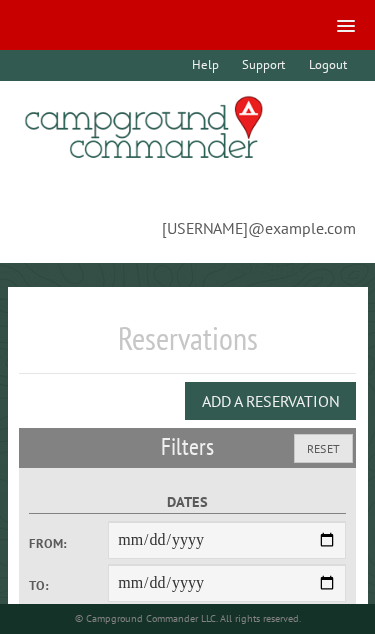 select on "**" 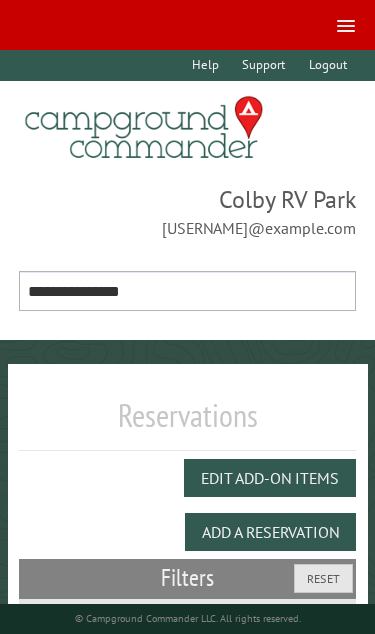 click on "**********" at bounding box center [188, 291] 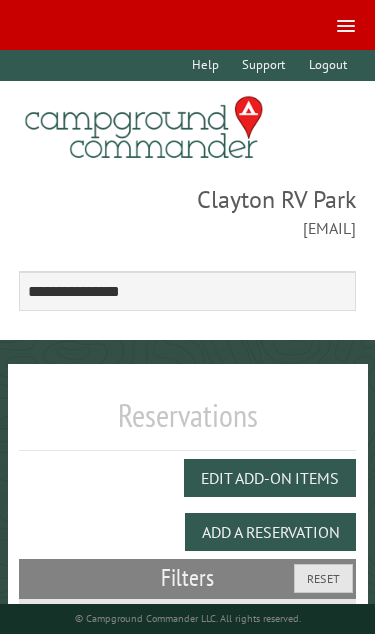 scroll, scrollTop: 0, scrollLeft: 0, axis: both 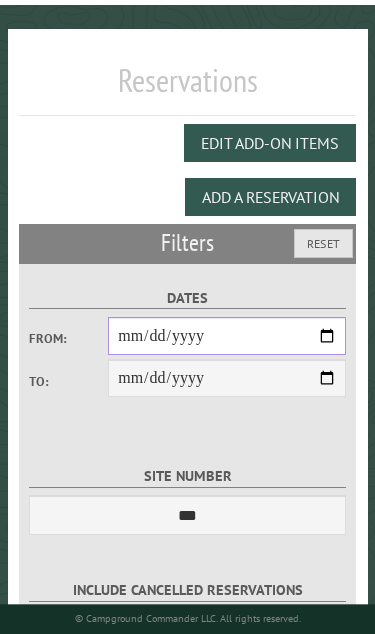 click on "From:" at bounding box center [227, 336] 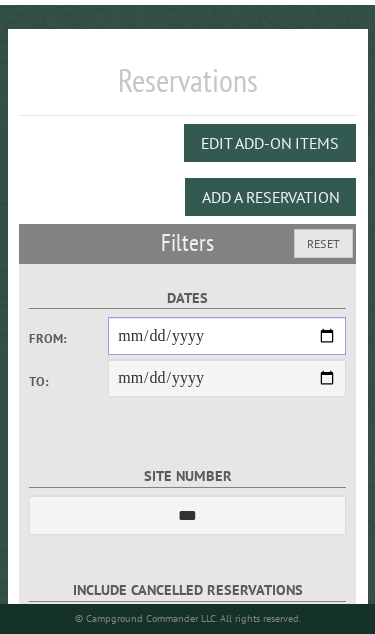 click on "**********" at bounding box center [227, 336] 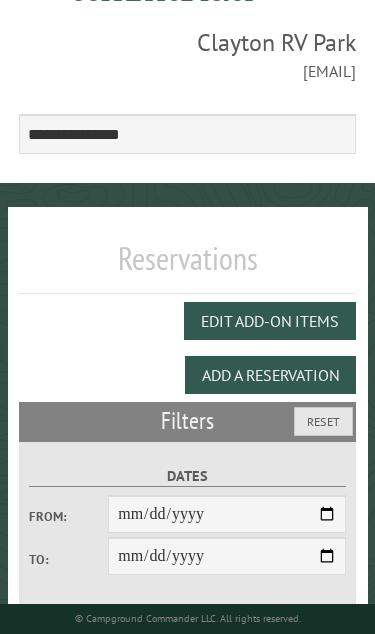 scroll, scrollTop: 0, scrollLeft: 0, axis: both 